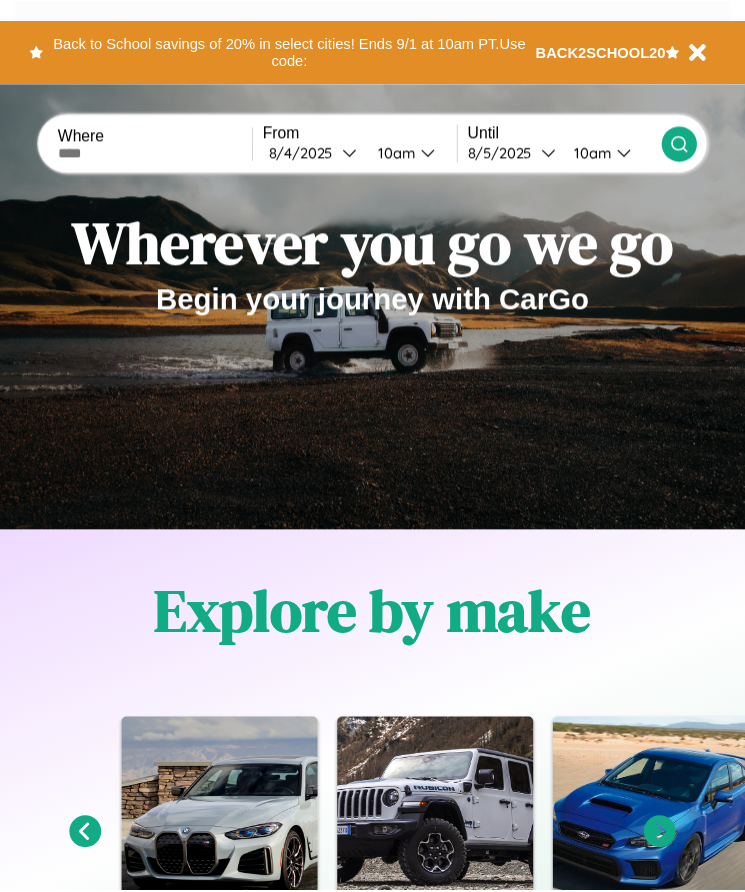 scroll, scrollTop: 0, scrollLeft: 0, axis: both 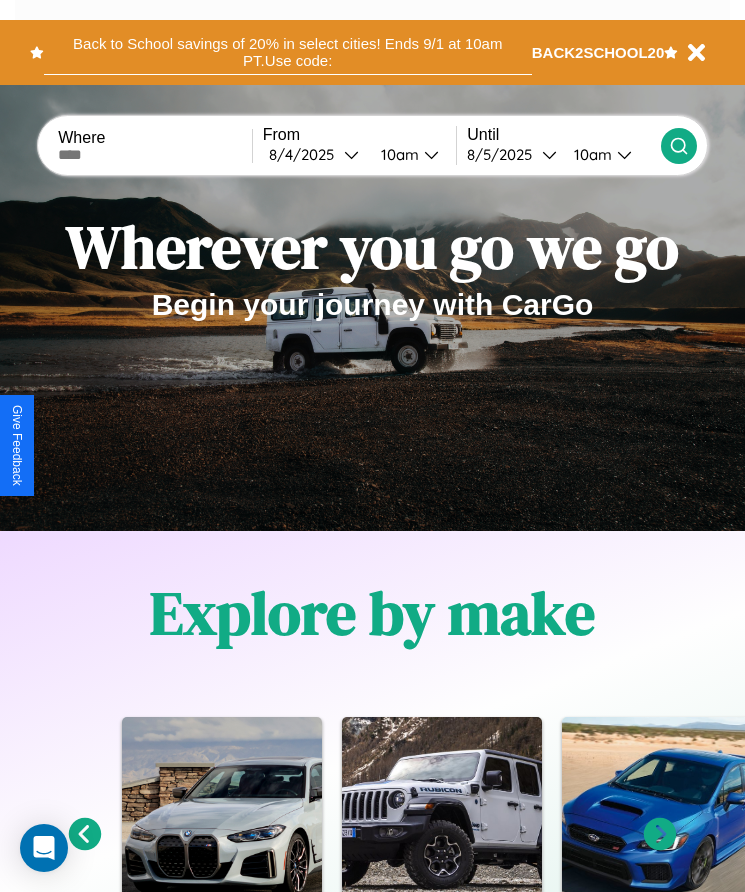 click on "Back to School savings of 20% in select cities! Ends 9/1 at 10am PT.  Use code:" at bounding box center [288, 52] 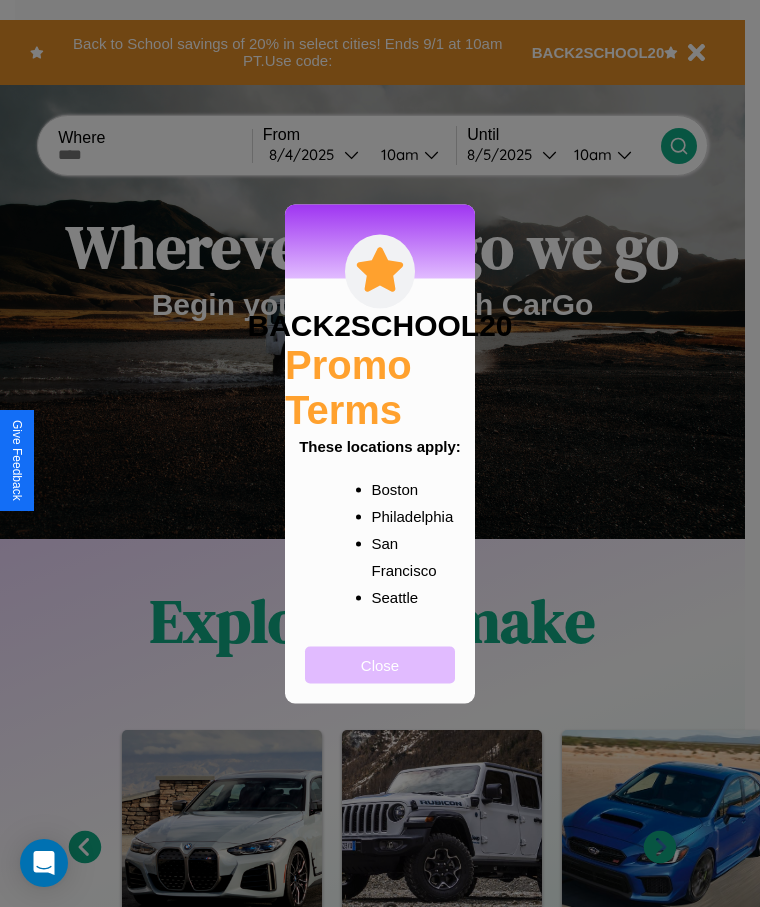 click on "Close" at bounding box center (380, 664) 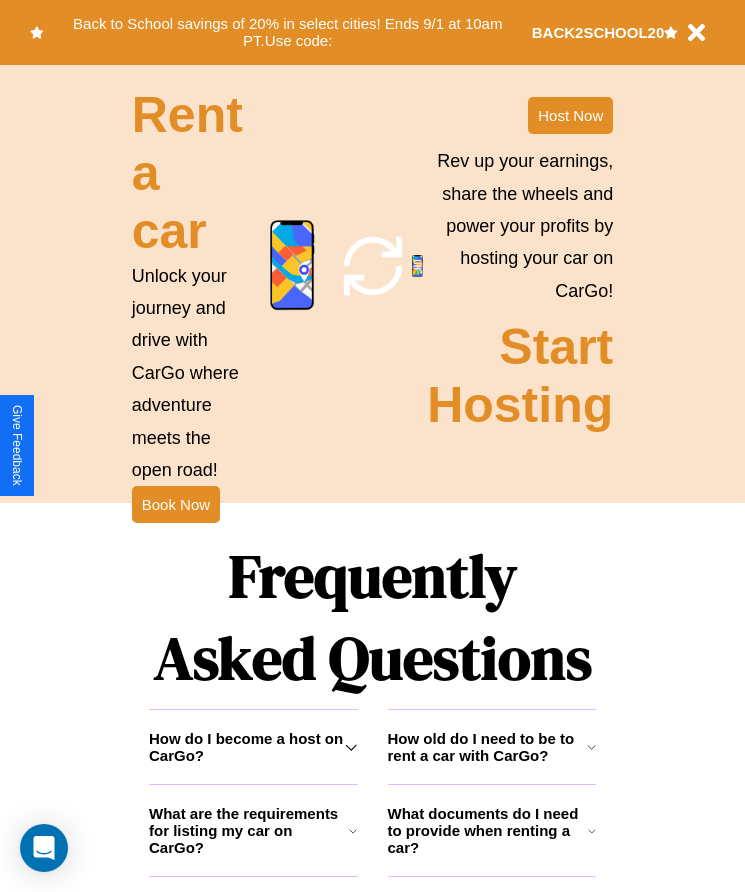 scroll, scrollTop: 2245, scrollLeft: 0, axis: vertical 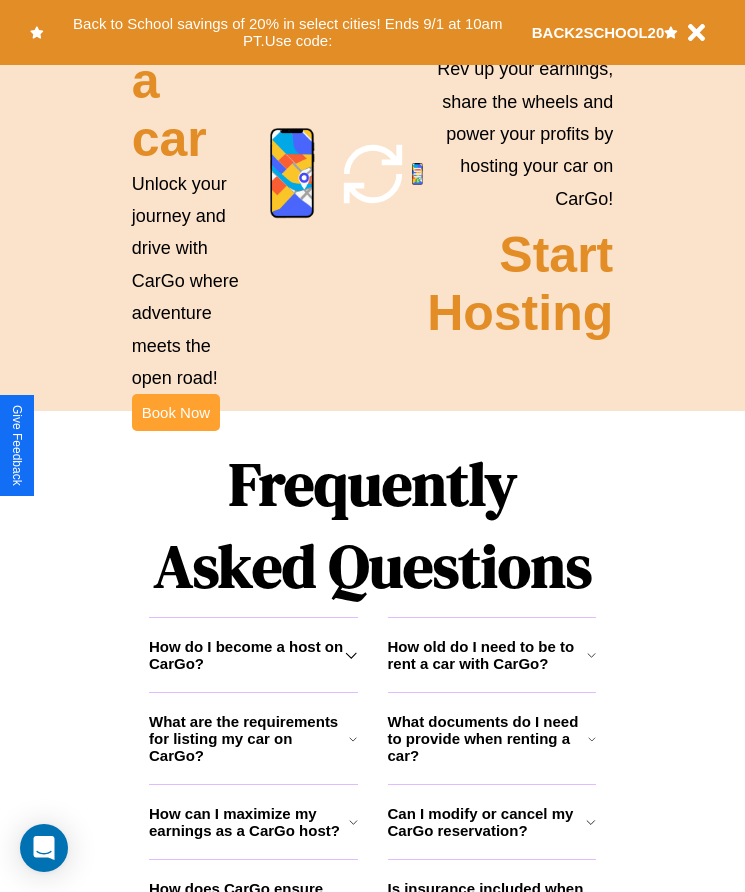 click on "Book Now" at bounding box center [176, 412] 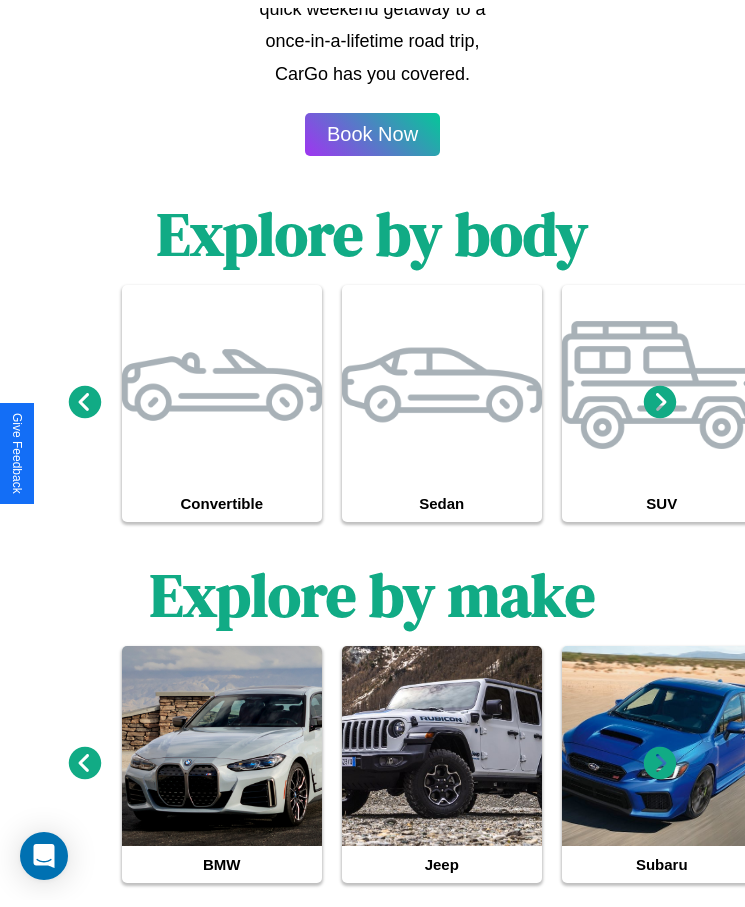 scroll, scrollTop: 0, scrollLeft: 0, axis: both 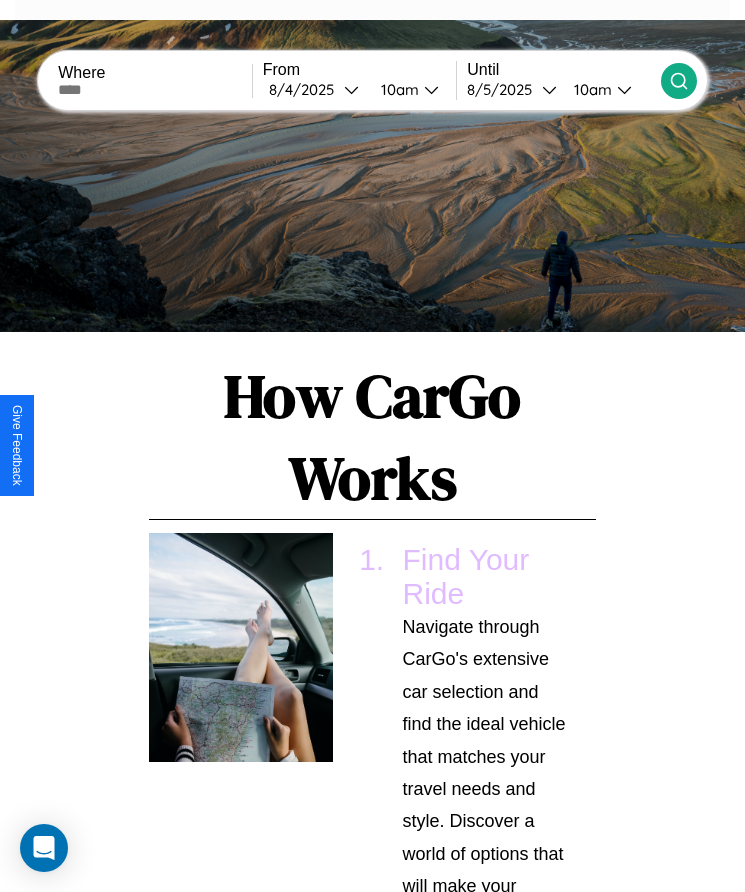 click at bounding box center (155, 90) 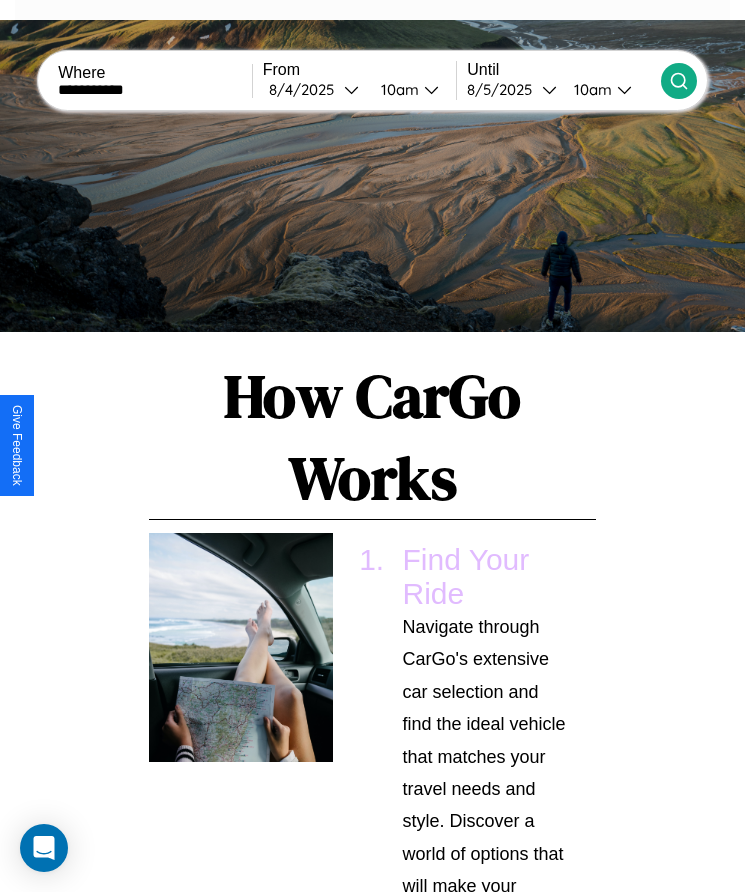 type on "**********" 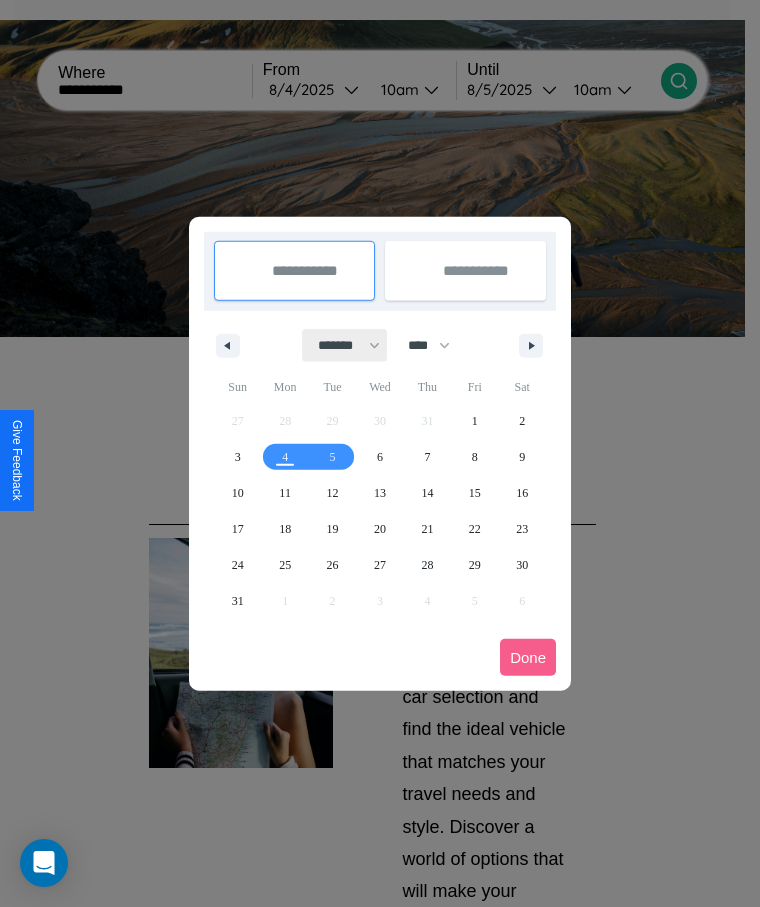 click on "******* ******** ***** ***** *** **** **** ****** ********* ******* ******** ********" at bounding box center [345, 345] 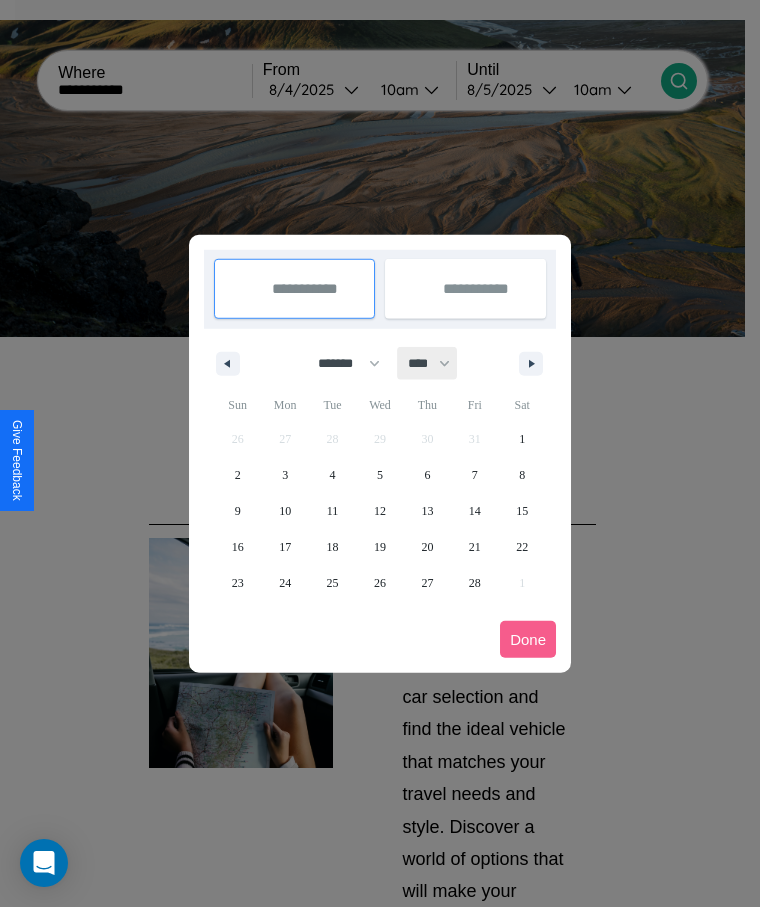 click on "**** **** **** **** **** **** **** **** **** **** **** **** **** **** **** **** **** **** **** **** **** **** **** **** **** **** **** **** **** **** **** **** **** **** **** **** **** **** **** **** **** **** **** **** **** **** **** **** **** **** **** **** **** **** **** **** **** **** **** **** **** **** **** **** **** **** **** **** **** **** **** **** **** **** **** **** **** **** **** **** **** **** **** **** **** **** **** **** **** **** **** **** **** **** **** **** **** **** **** **** **** **** **** **** **** **** **** **** **** **** **** **** **** **** **** **** **** **** **** **** ****" at bounding box center (428, 363) 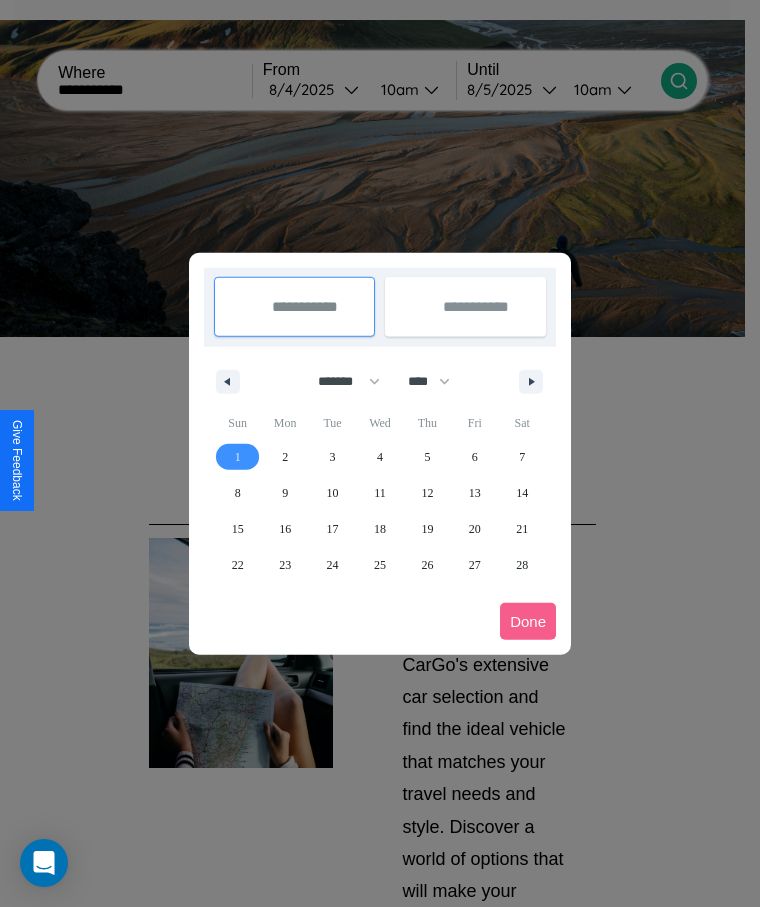 click on "1" at bounding box center [238, 457] 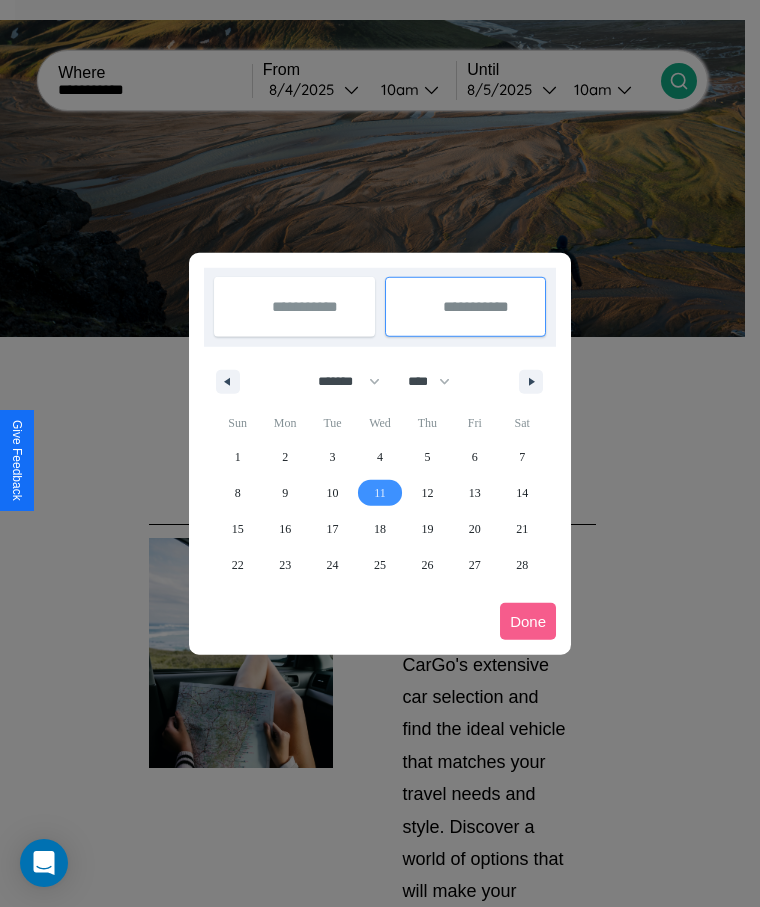 click on "11" at bounding box center (380, 493) 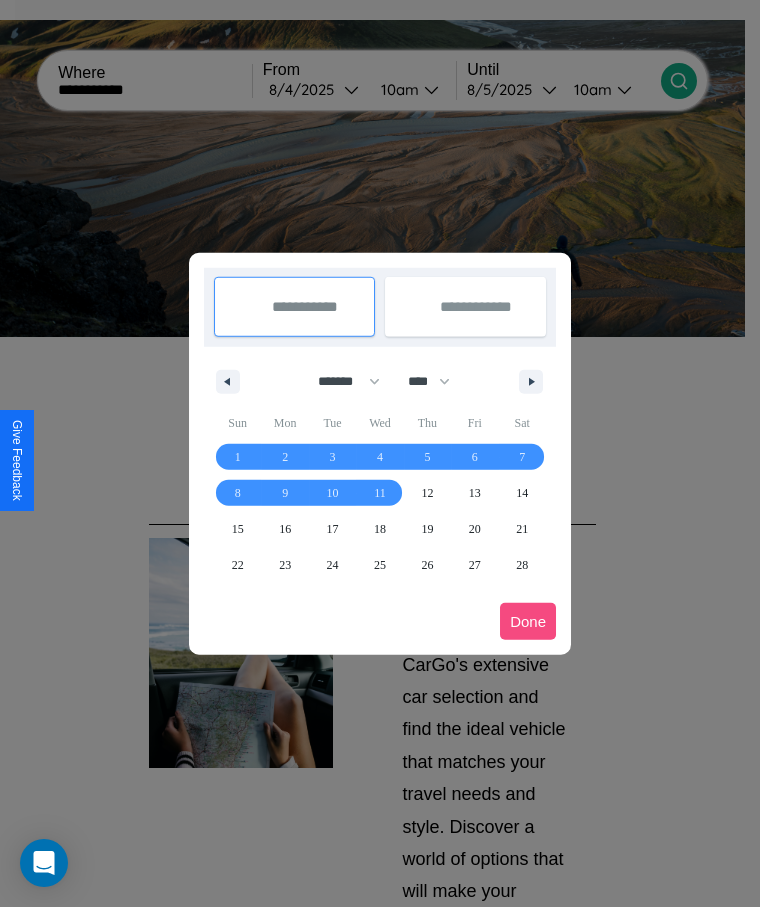 click on "Done" at bounding box center (528, 621) 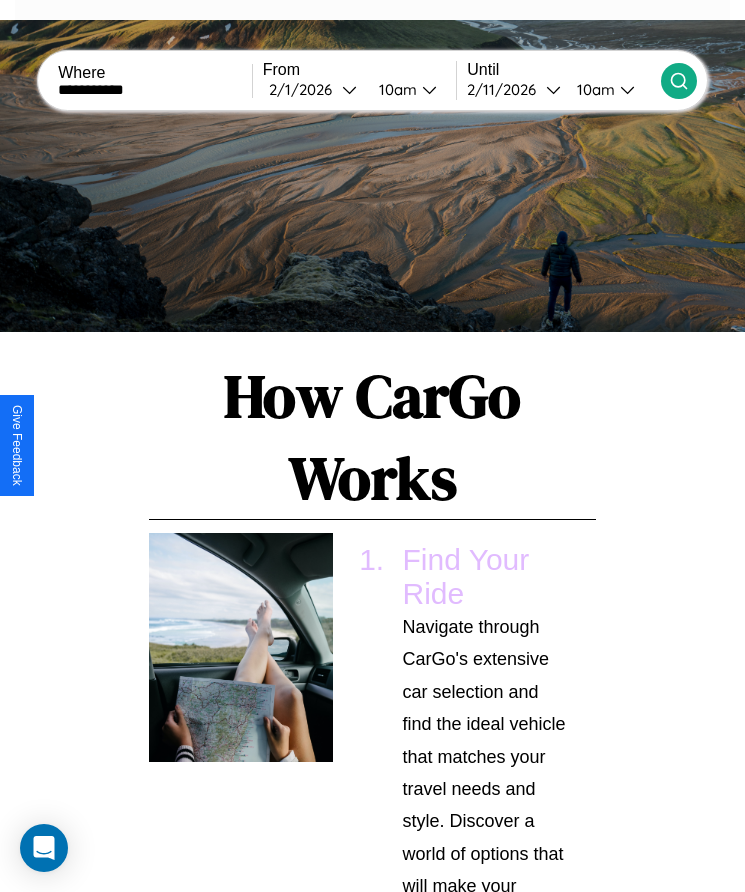 click on "10am" at bounding box center [395, 89] 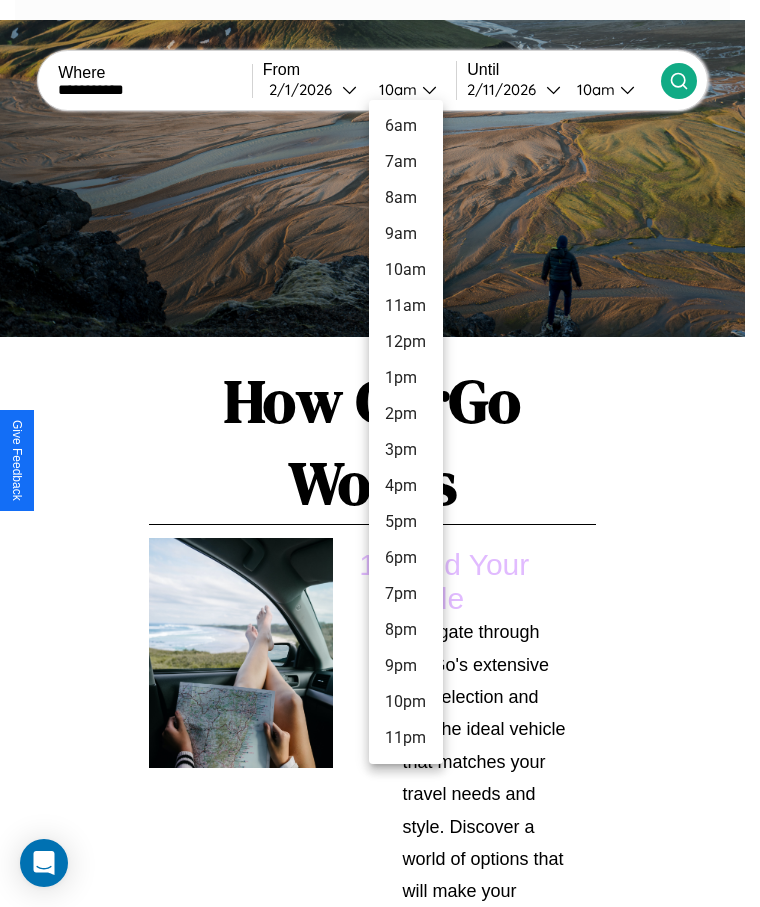 click on "11pm" at bounding box center (406, 738) 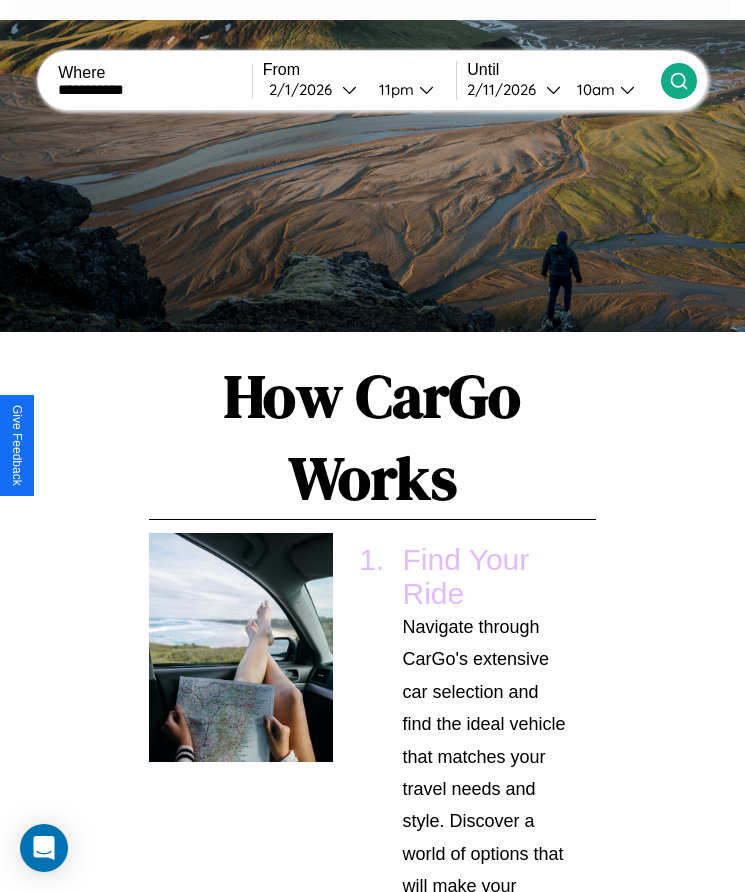 click on "10am" at bounding box center (593, 89) 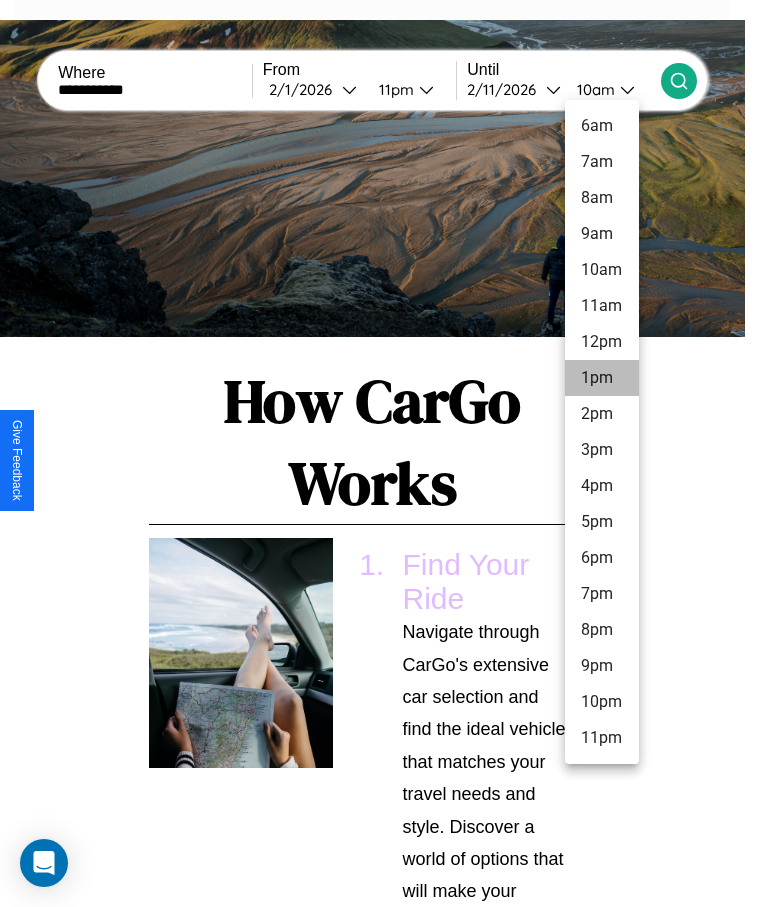 click on "1pm" at bounding box center (602, 378) 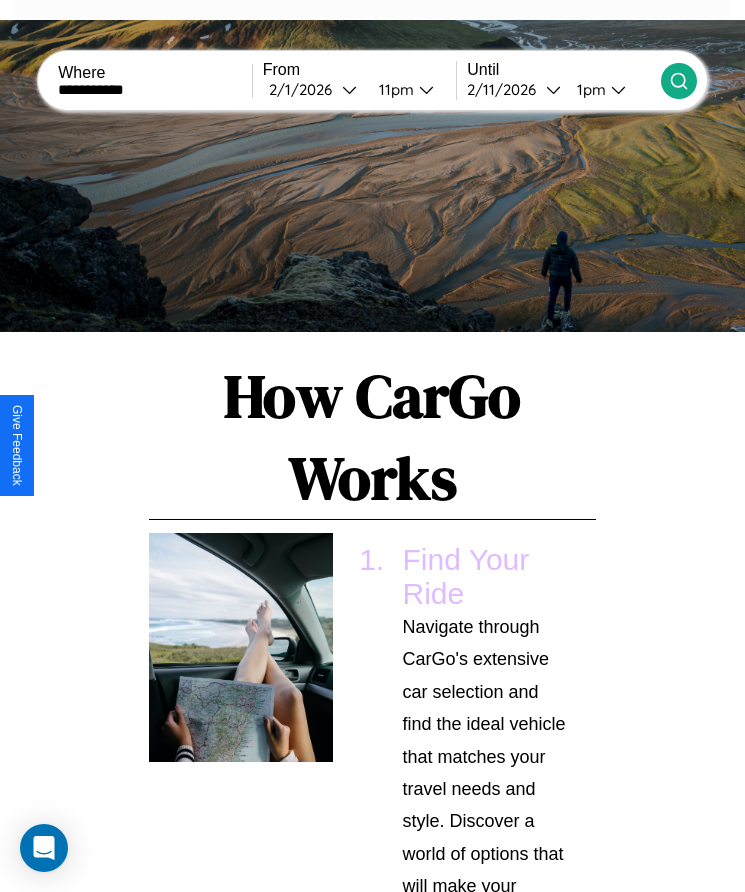 click 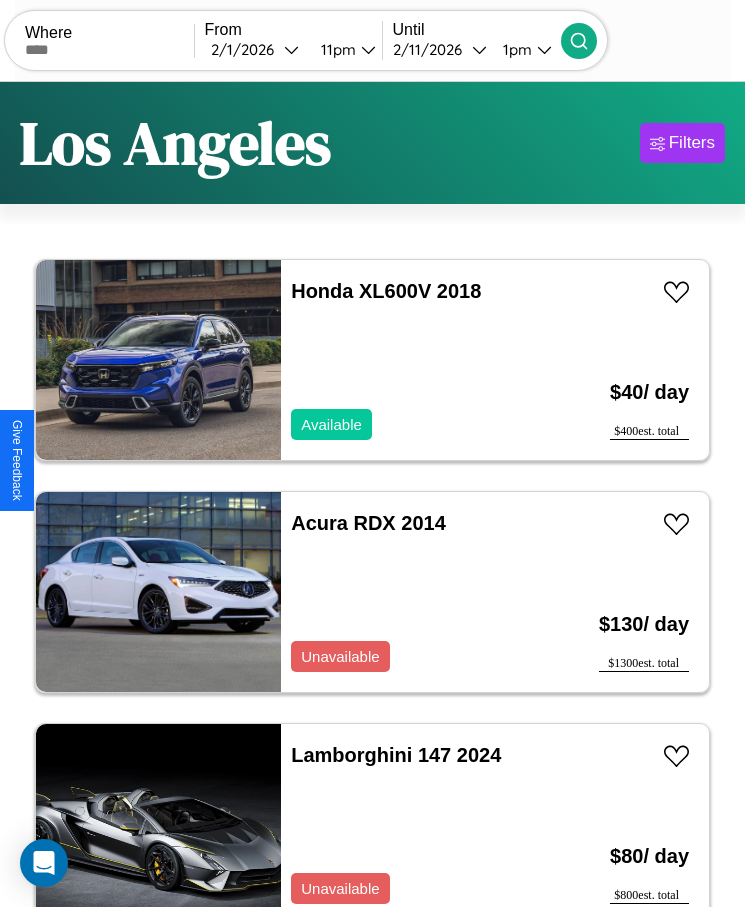 scroll, scrollTop: 50, scrollLeft: 0, axis: vertical 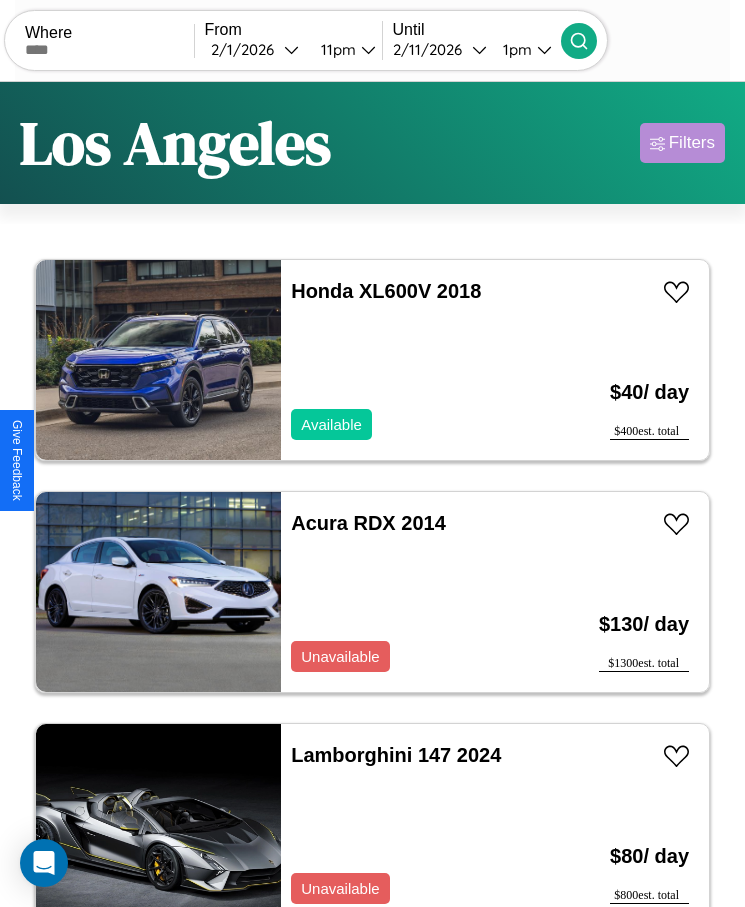 click on "Filters" at bounding box center [692, 143] 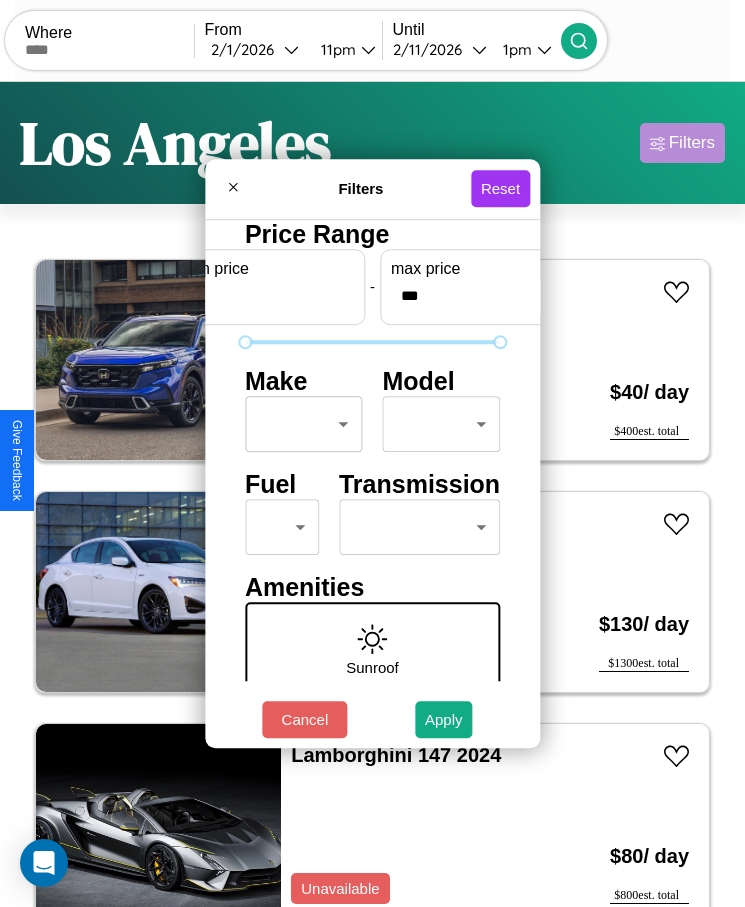 scroll, scrollTop: 85, scrollLeft: 0, axis: vertical 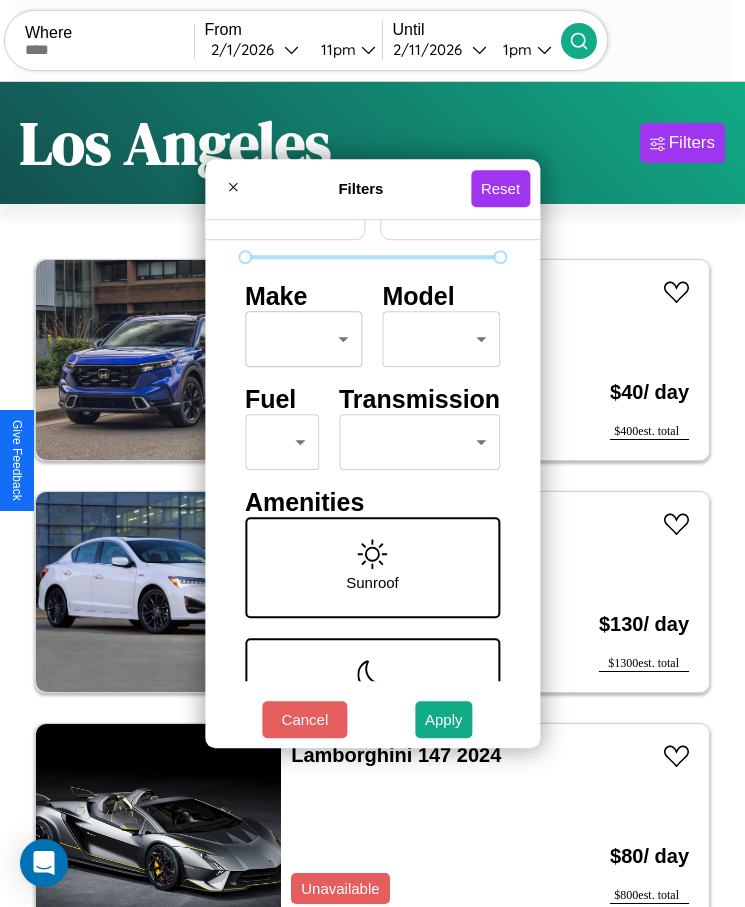 click on "CarGo Where From [DATE] [TIME] Until [DATE] [TIME] Become a Host Login Sign Up [CITY] Filters 113 cars in this area These cars can be picked up in this city. Honda XL600V 2018 Available $ 40 / day $ 400 est. total Acura RDX 2014 Unavailable $ 130 / day $ 1300 est. total Lamborghini 147 2024 Unavailable $ 80 / day $ 800 est. total Mazda MX-5 2019 Available $ 70 / day $ 700 est. total Audi A8 L 2024 Available $ 90 / day $ 900 est. total Jeep Wagoneer L 2021 Available $ 60 / day $ 600 est. total Alfa Romeo Milano 2019 Available $ 30 / day $ 300 est. total Volvo B7R 2017 Available $ 80 / day $ 800 est. total Hummer H3T 2019 Available $ 100 / day $ 1000 est. total BMW R 18 B 2023 Available $ 130 / day $ 1300 est. total Honda XR650L 2023 Available $ 110 / day $ 1100 est. total Mercedes 560 2022 Available $ 160 / day $ 1600 est. total Nissan 370Z 2024 Available $ 60 / day $ 600 est. total Honda TRX450FE (FourTrax Foreman)" at bounding box center (372, 478) 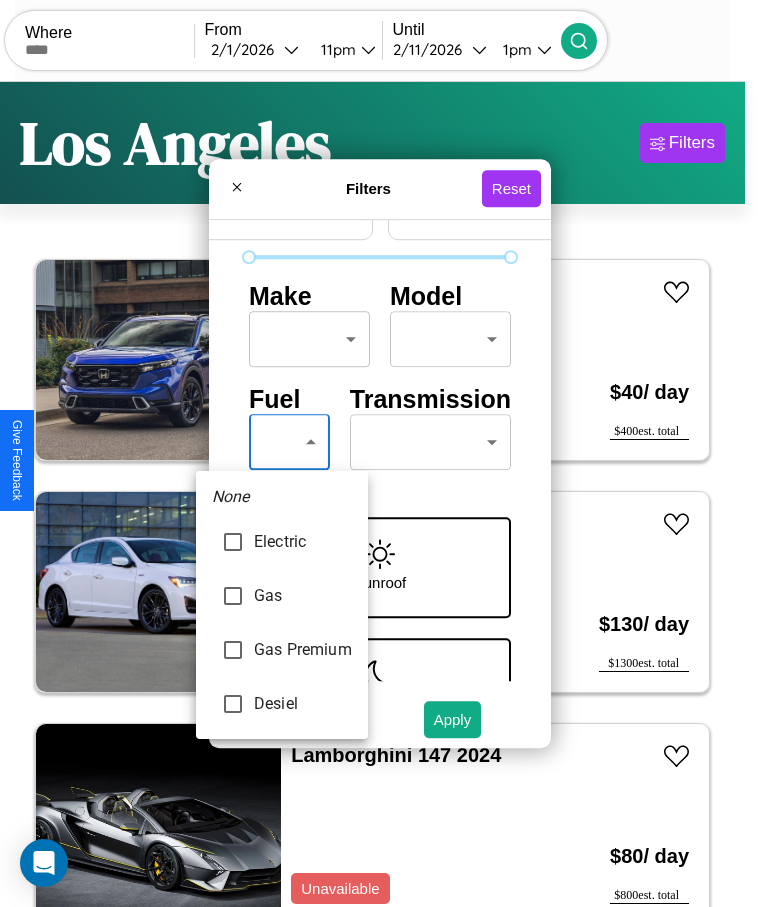 type on "**********" 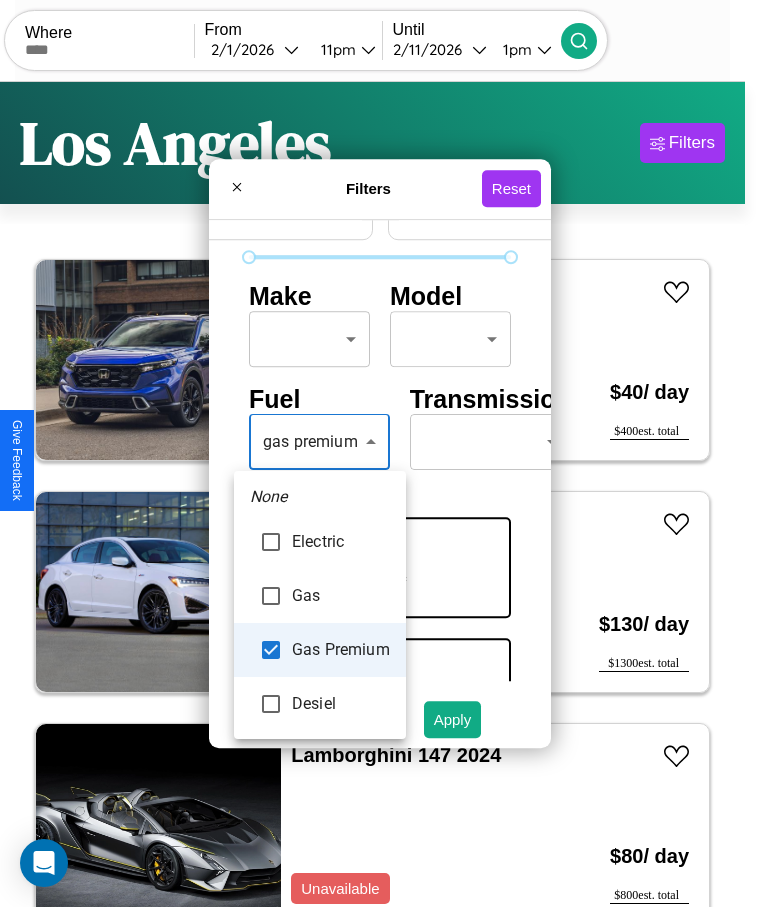 click at bounding box center (380, 453) 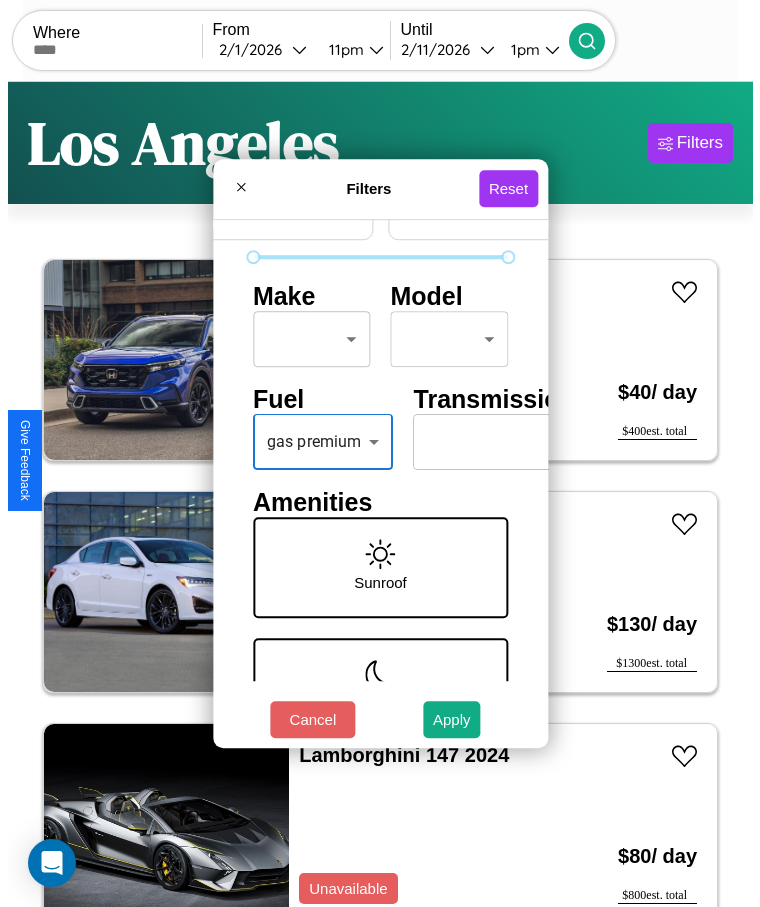 scroll, scrollTop: 0, scrollLeft: 0, axis: both 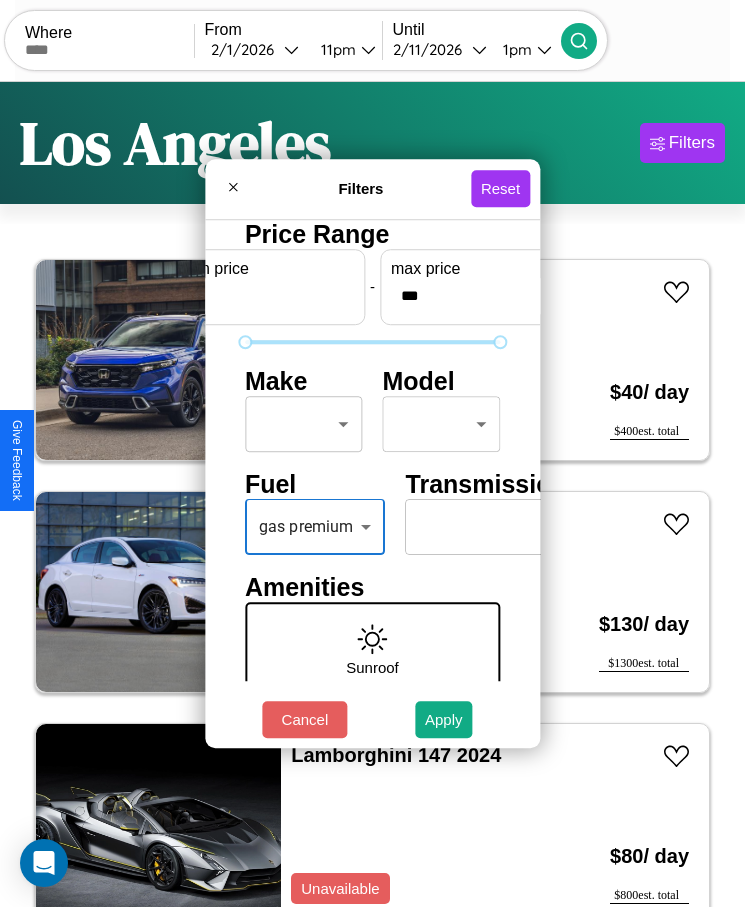 click on "CarGo Where From [DATE] [TIME] Until [DATE] [TIME] Become a Host Login Sign Up [CITY] Filters 113 cars in this area These cars can be picked up in this city. Honda XL600V 2018 Available $ 40 / day $ 400 est. total Acura RDX 2014 Unavailable $ 130 / day $ 1300 est. total Lamborghini 147 2024 Unavailable $ 80 / day $ 800 est. total Mazda MX-5 2019 Available $ 70 / day $ 700 est. total Audi A8 L 2024 Available $ 90 / day $ 900 est. total Jeep Wagoneer L 2021 Available $ 60 / day $ 600 est. total Alfa Romeo Milano 2019 Available $ 30 / day $ 300 est. total Volvo B7R 2017 Available $ 80 / day $ 800 est. total Hummer H3T 2019 Available $ 100 / day $ 1000 est. total BMW R 18 B 2023 Available $ 130 / day $ 1300 est. total Honda XR650L 2023 Available $ 110 / day $ 1100 est. total Mercedes 560 2022 Available $ 160 / day $ 1600 est. total Nissan 370Z 2024 Available $ 60 / day $ 600 est. total Honda TRX450FE (FourTrax Foreman)" at bounding box center (372, 478) 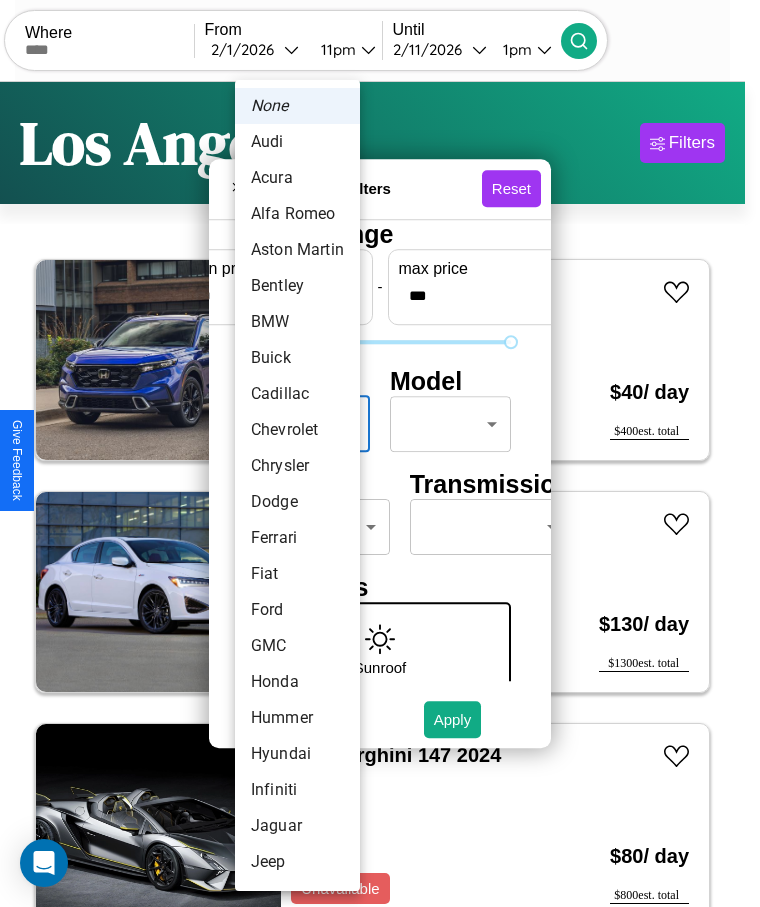 click on "Buick" at bounding box center [297, 358] 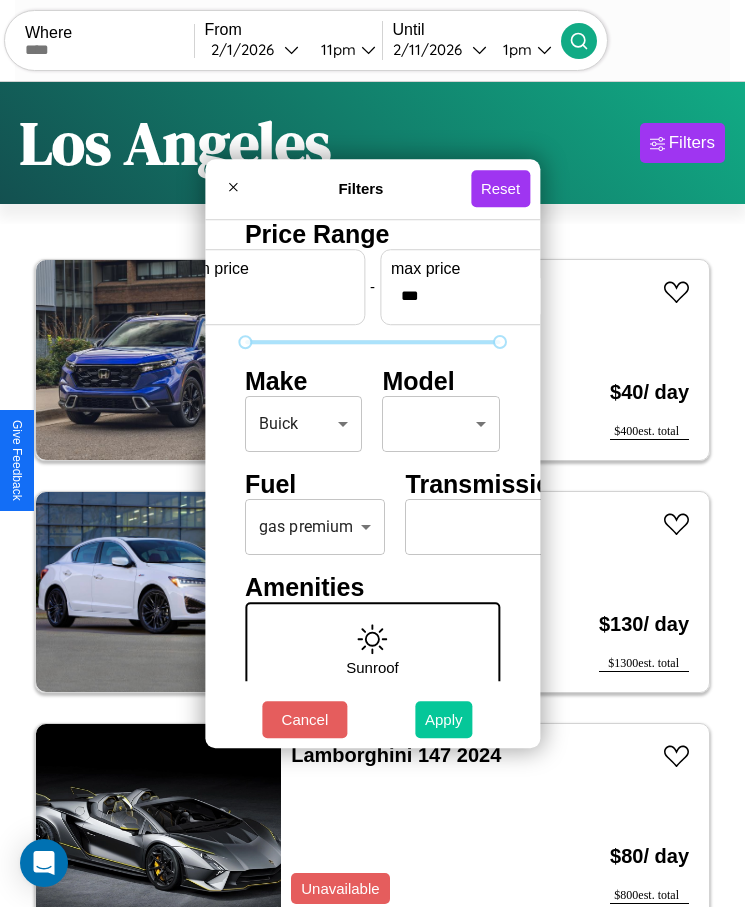 click on "Apply" at bounding box center (444, 719) 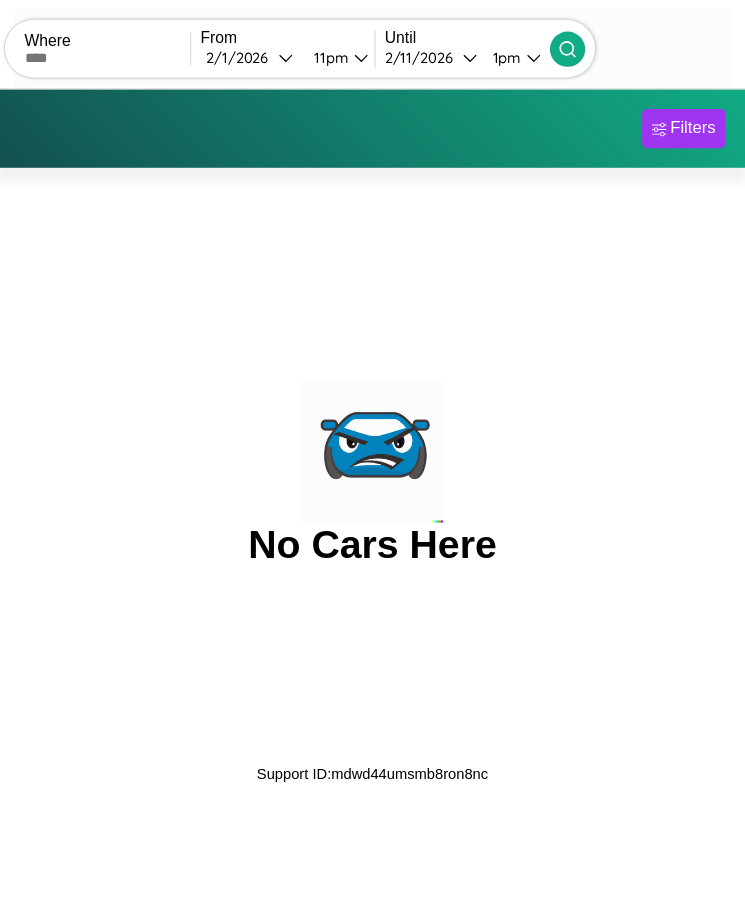 scroll, scrollTop: 0, scrollLeft: 0, axis: both 